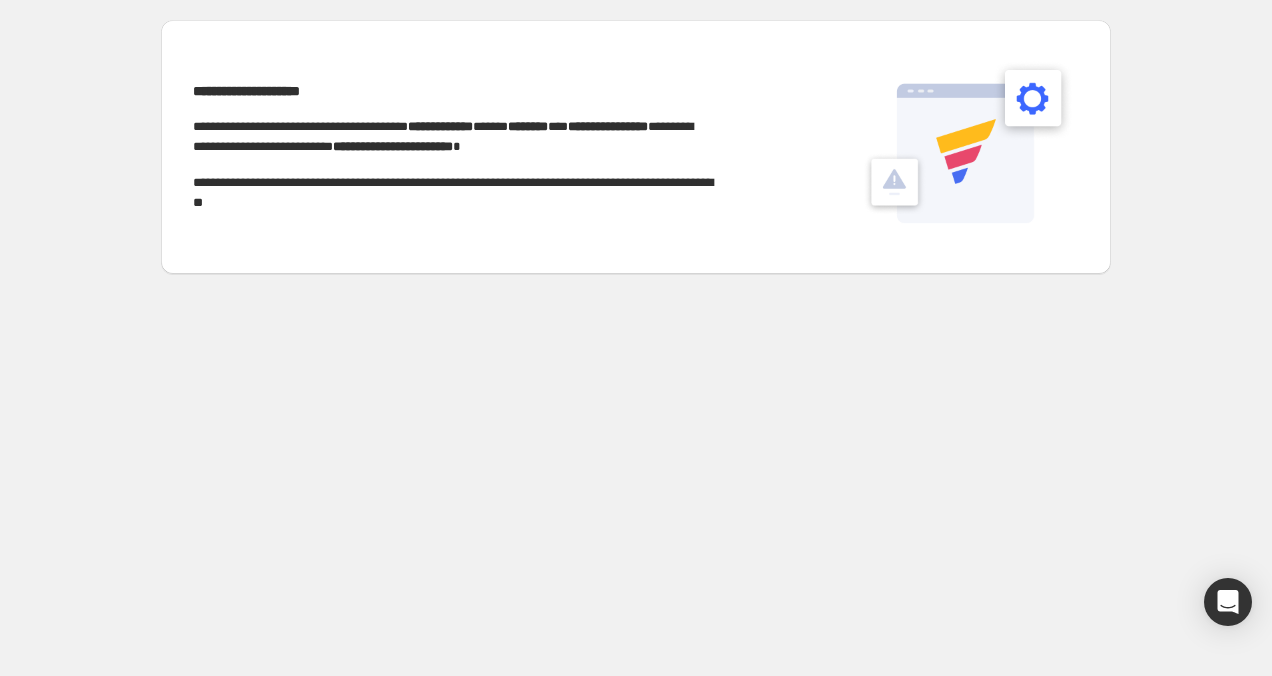 scroll, scrollTop: 0, scrollLeft: 0, axis: both 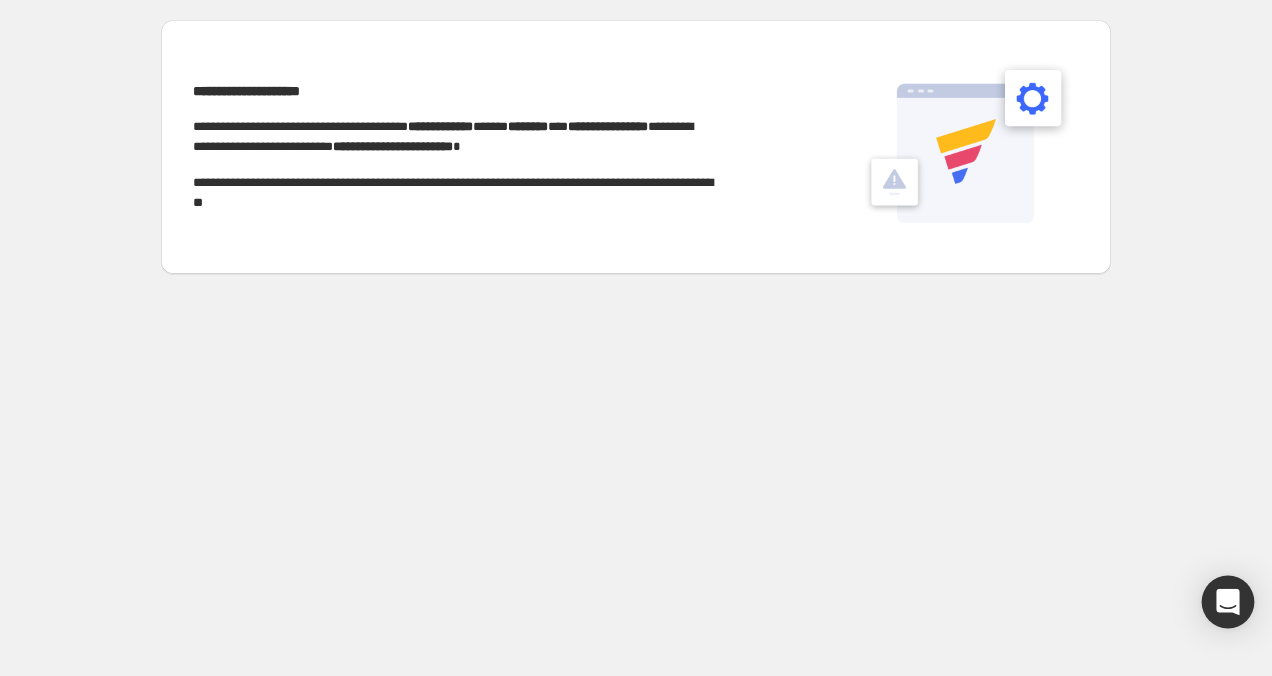 click 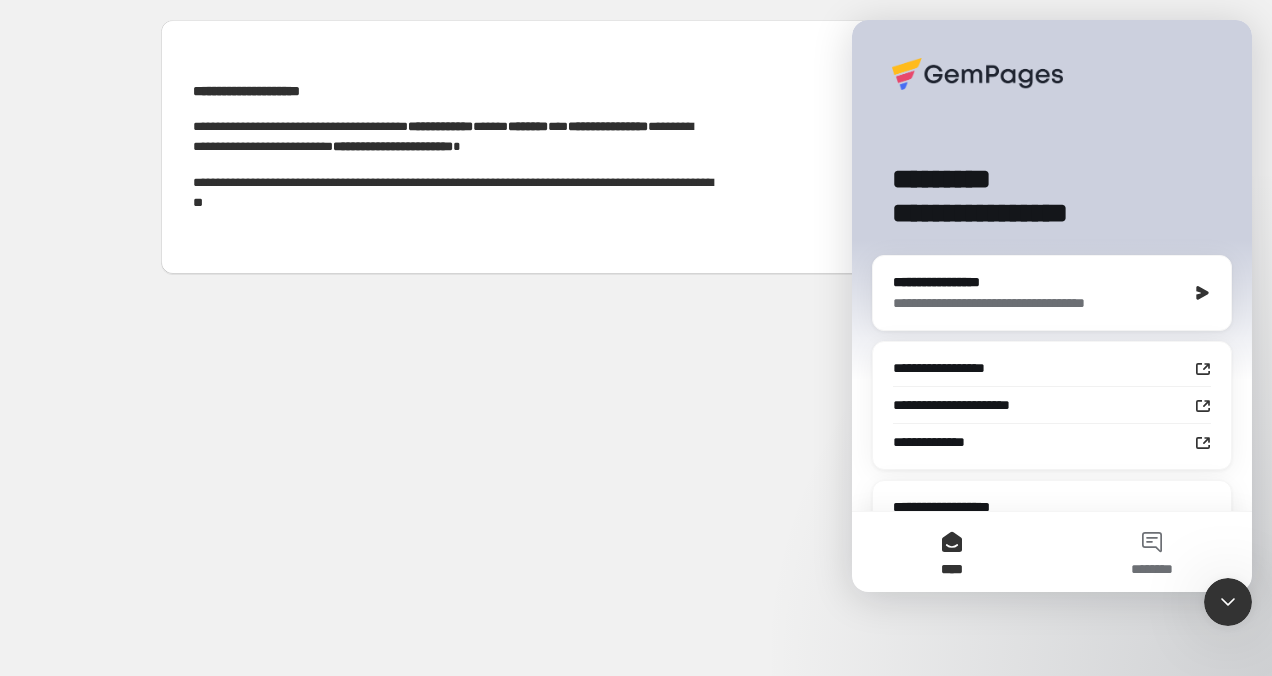 scroll, scrollTop: 0, scrollLeft: 0, axis: both 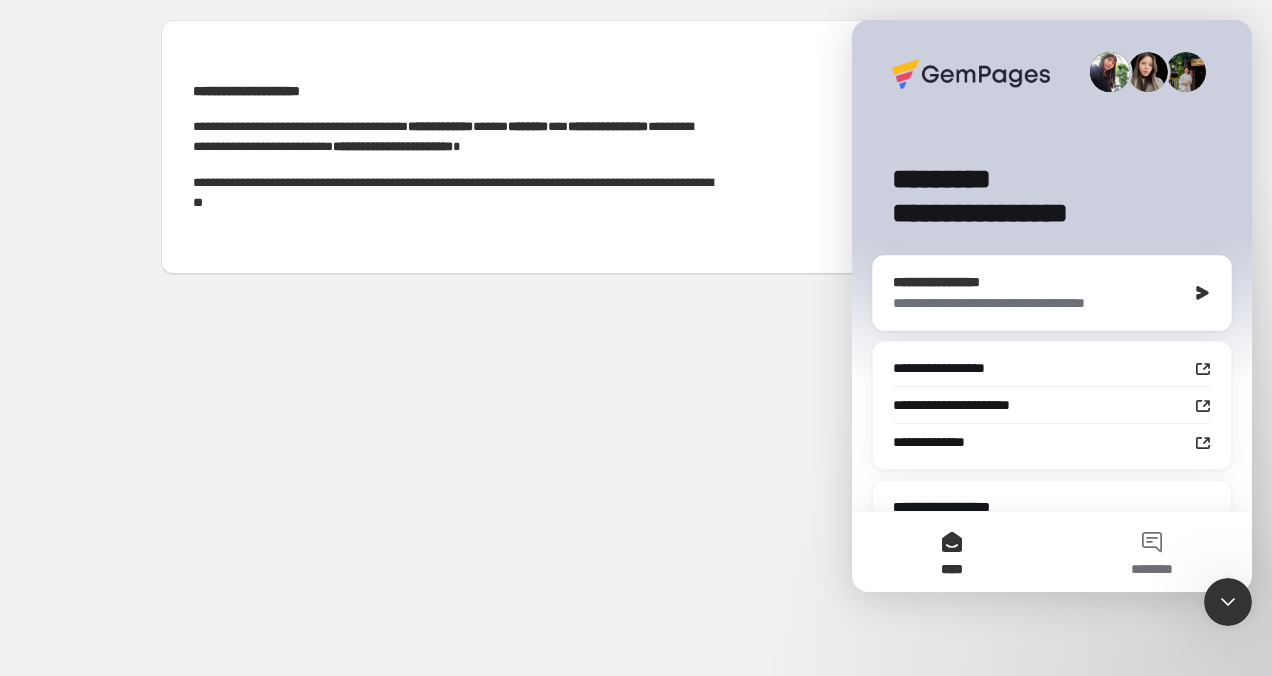 click on "**********" at bounding box center [1039, 303] 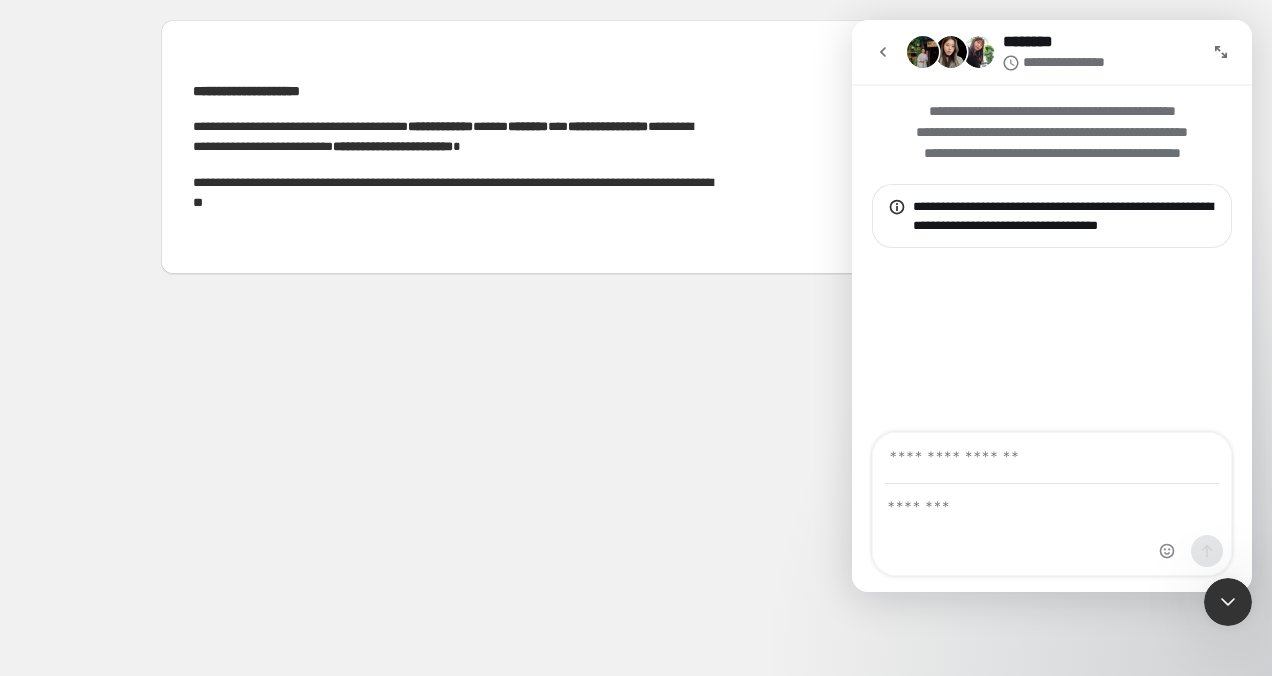 click at bounding box center [883, 52] 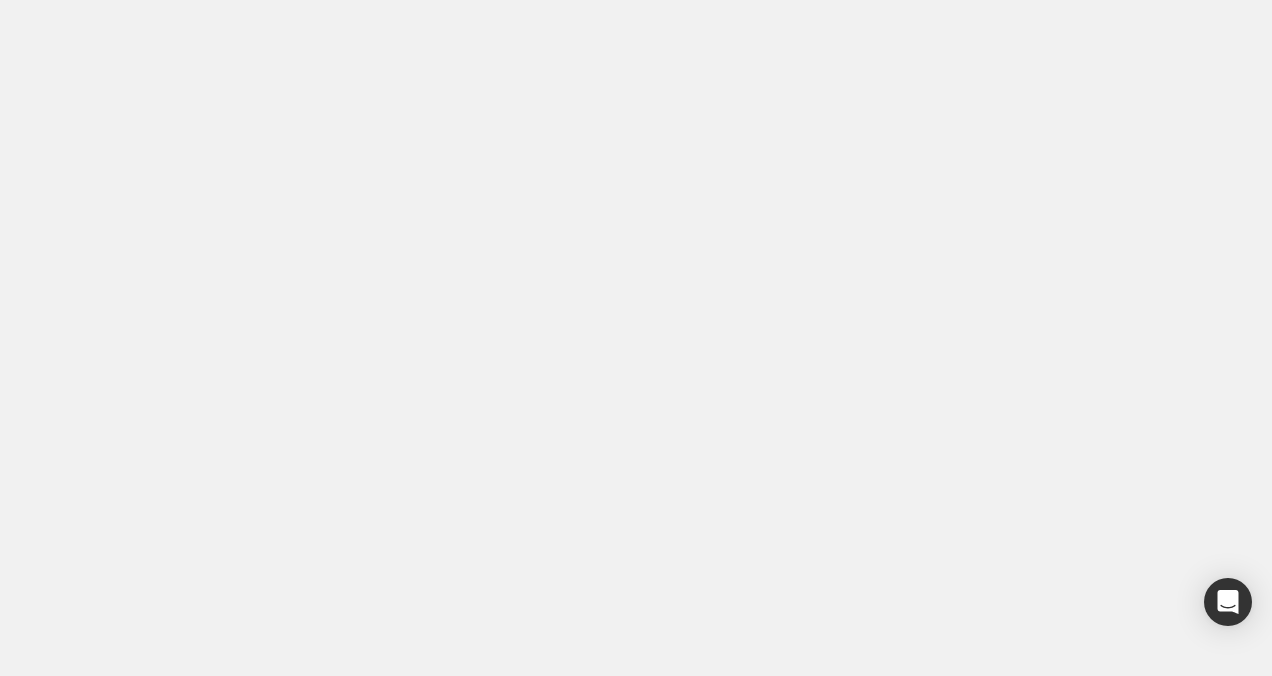 scroll, scrollTop: 0, scrollLeft: 0, axis: both 